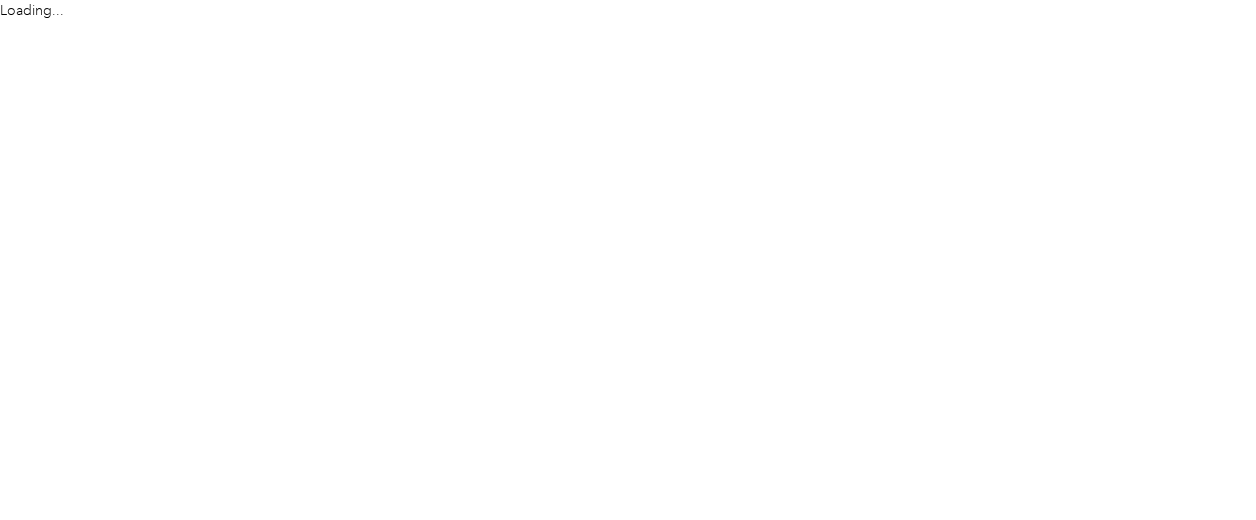 scroll, scrollTop: 0, scrollLeft: 0, axis: both 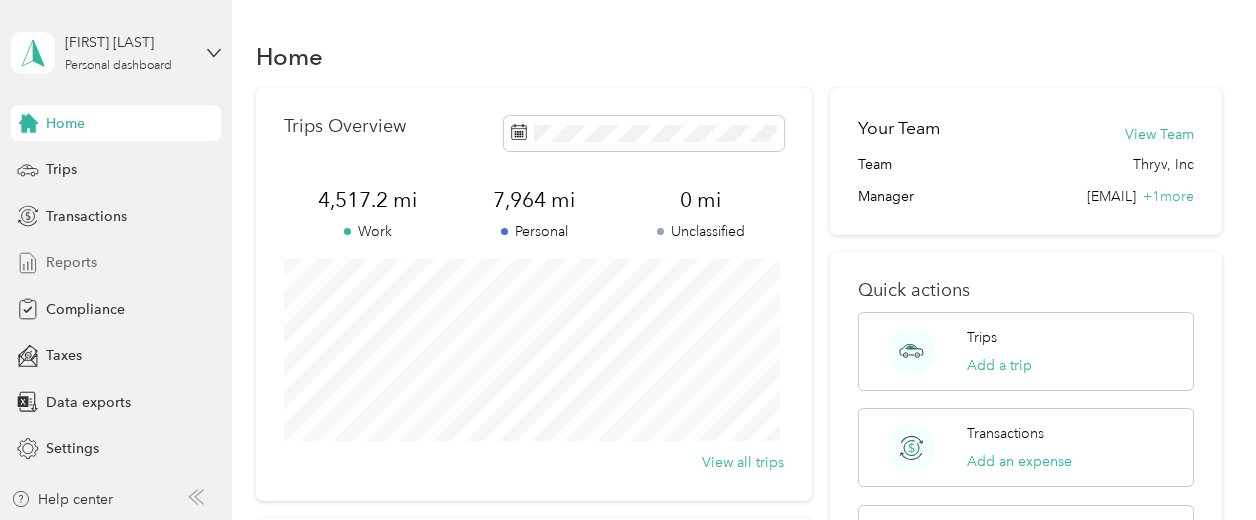click on "Reports" at bounding box center (116, 263) 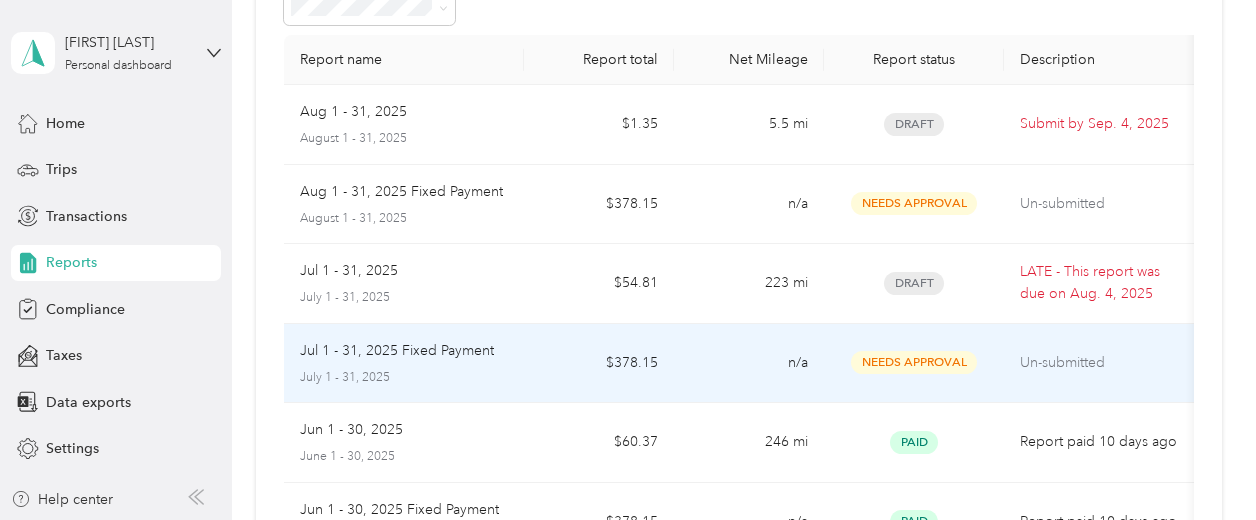 scroll, scrollTop: 125, scrollLeft: 0, axis: vertical 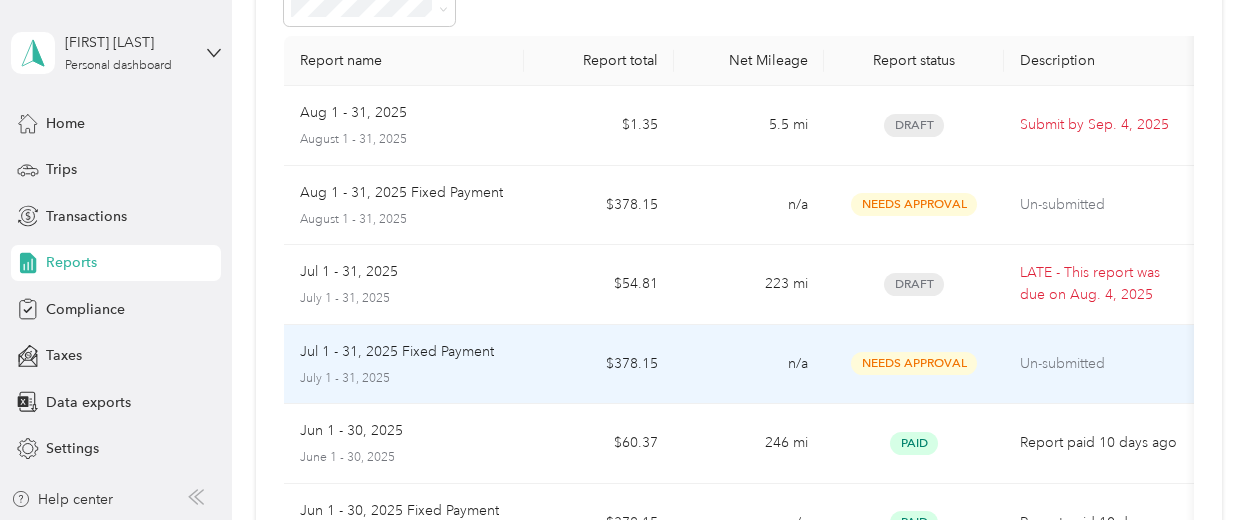 click on "n/a" at bounding box center [749, 365] 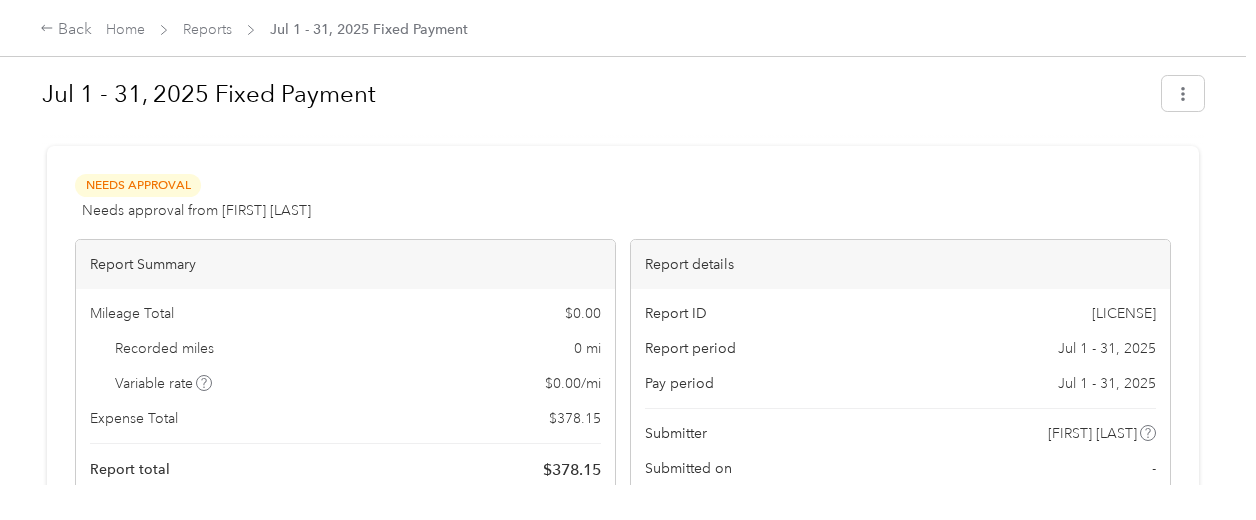 scroll, scrollTop: 0, scrollLeft: 0, axis: both 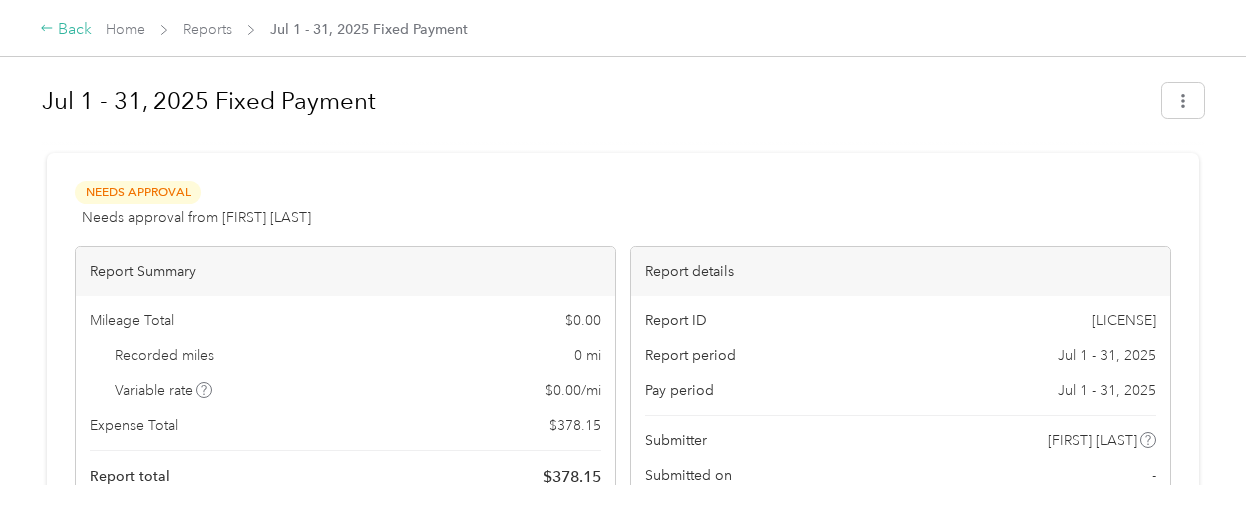 click on "Back" at bounding box center [66, 30] 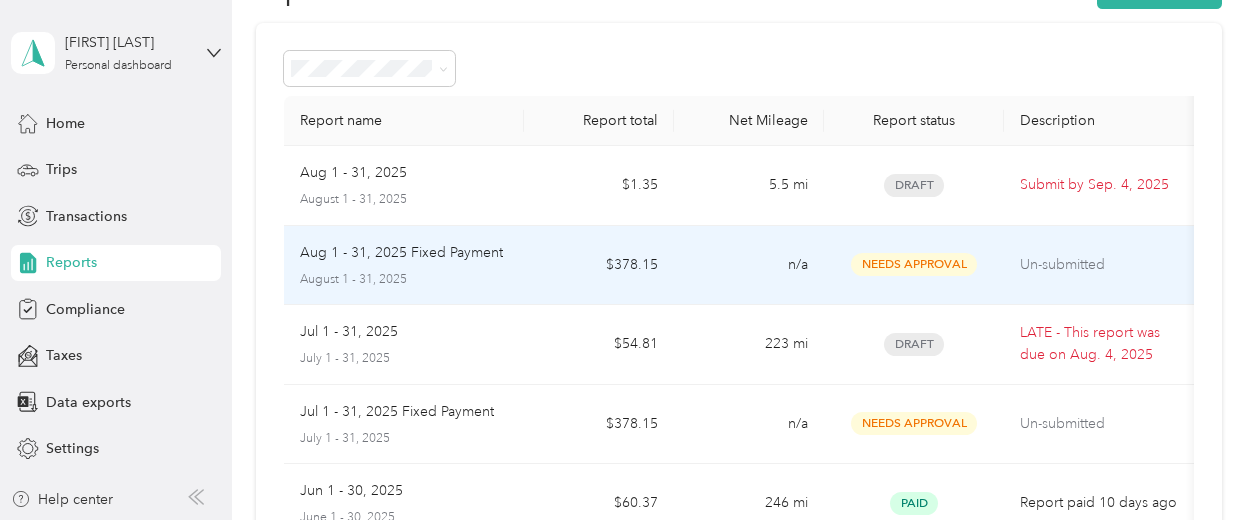 scroll, scrollTop: 68, scrollLeft: 0, axis: vertical 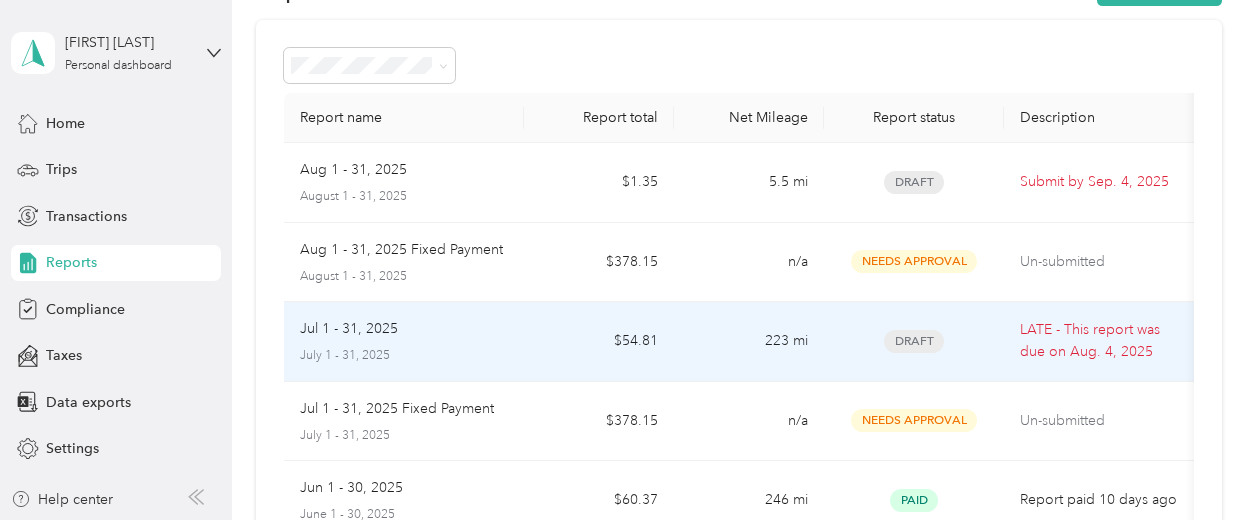 click on "223 mi" at bounding box center [749, 342] 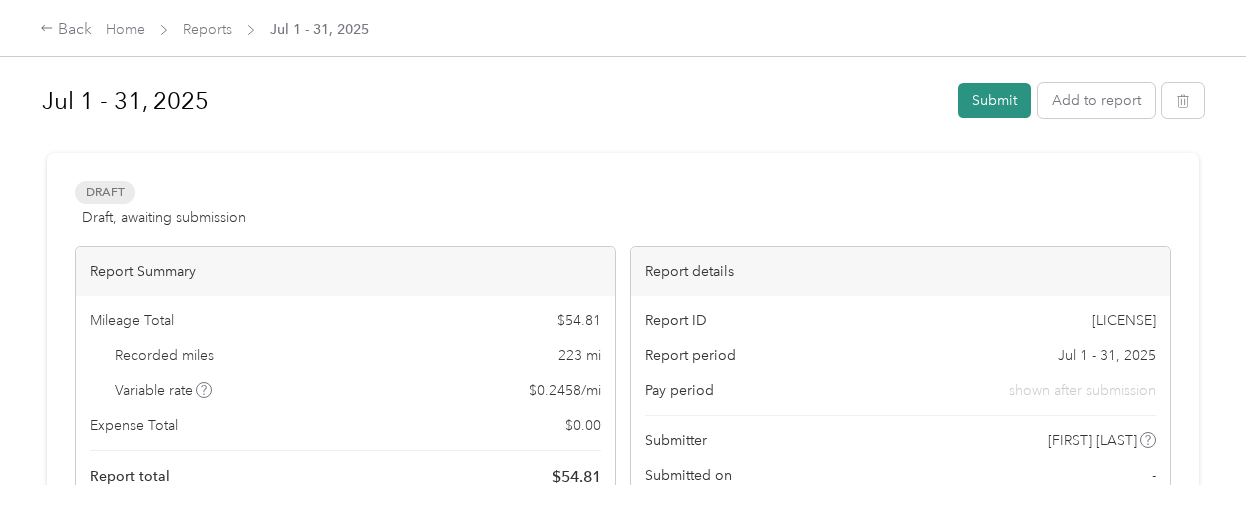 click on "Submit" at bounding box center (994, 100) 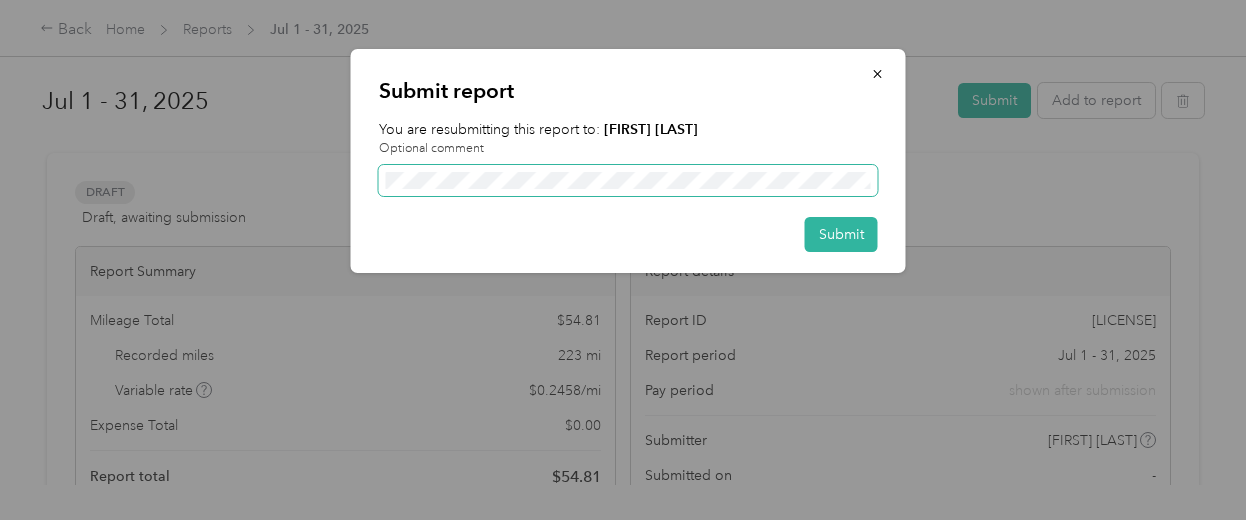 click at bounding box center (628, 181) 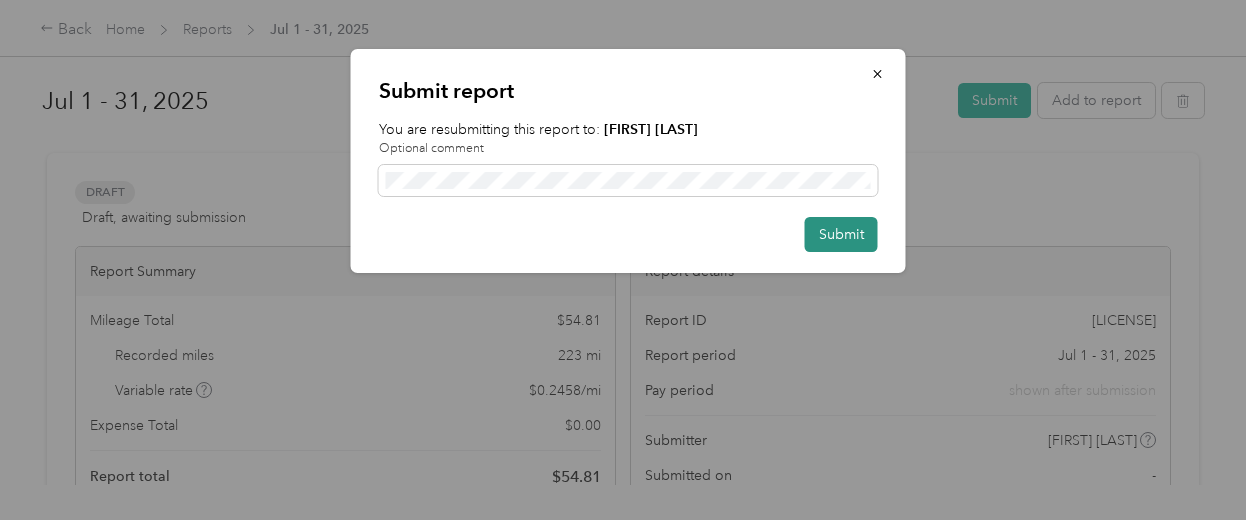 click on "Submit" at bounding box center [841, 234] 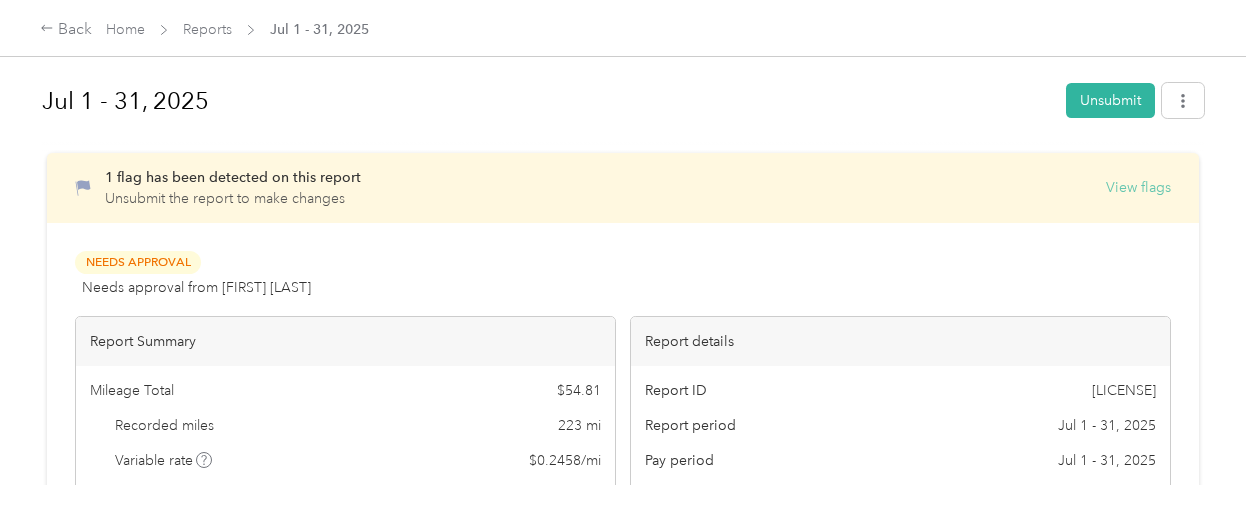 click on "View flags" at bounding box center [1138, 187] 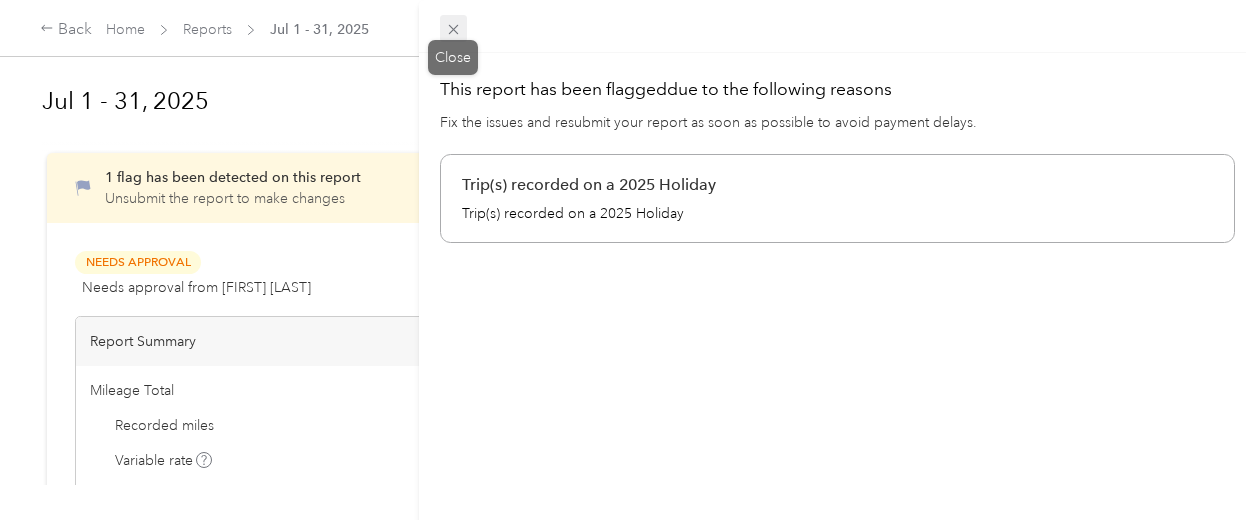 click 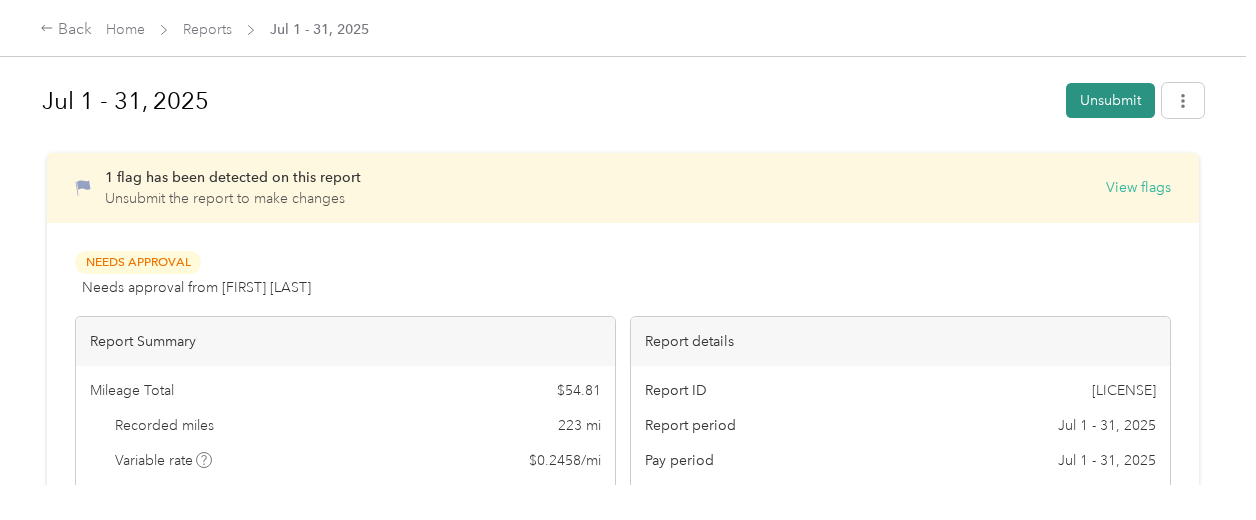 click on "Unsubmit" at bounding box center [1110, 100] 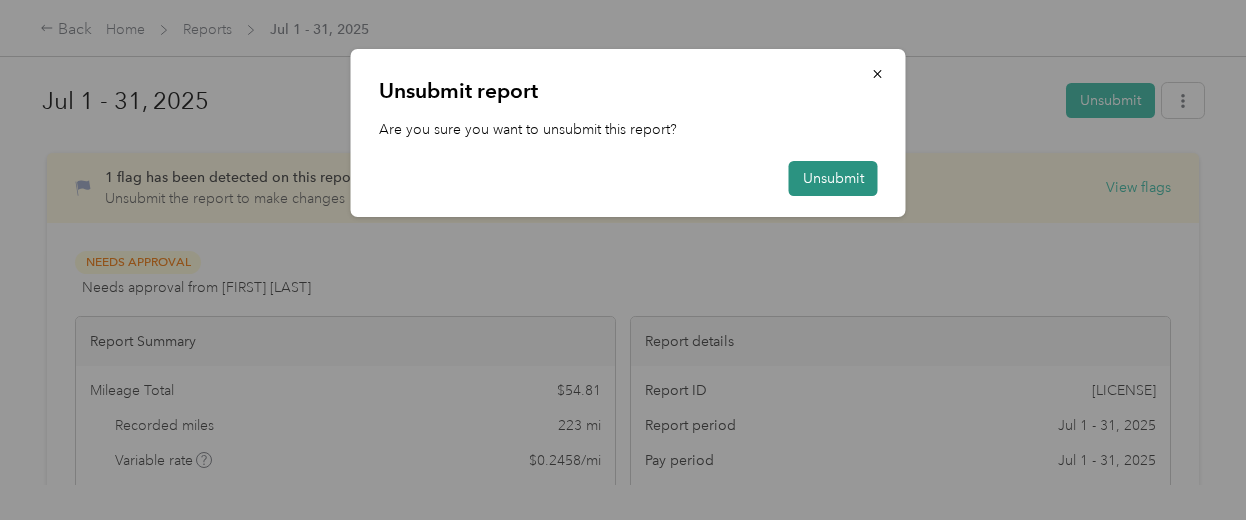 click on "Unsubmit" at bounding box center [833, 178] 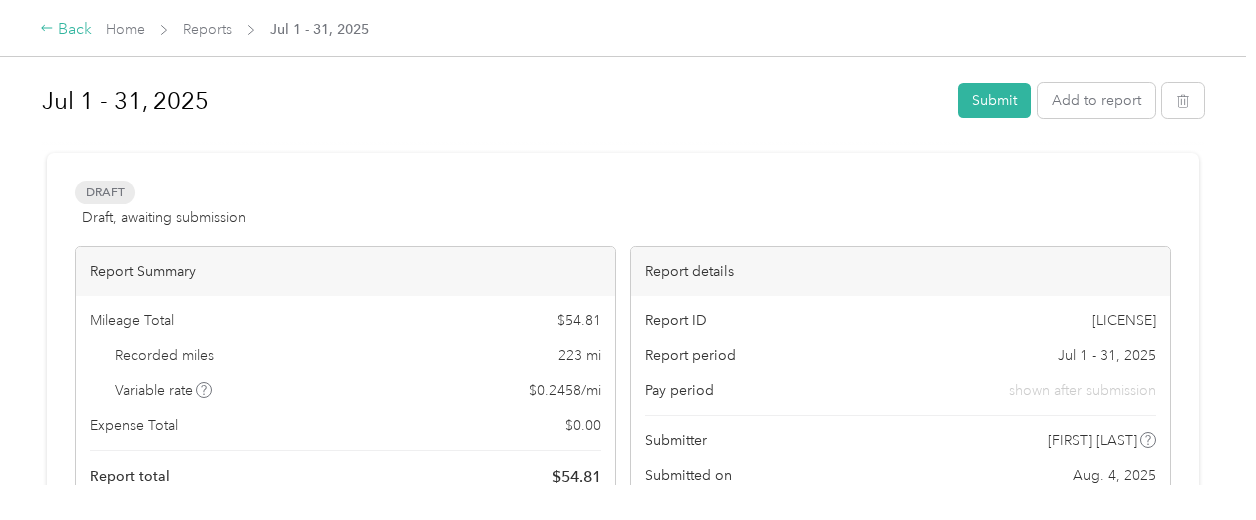 click on "Back" at bounding box center [66, 30] 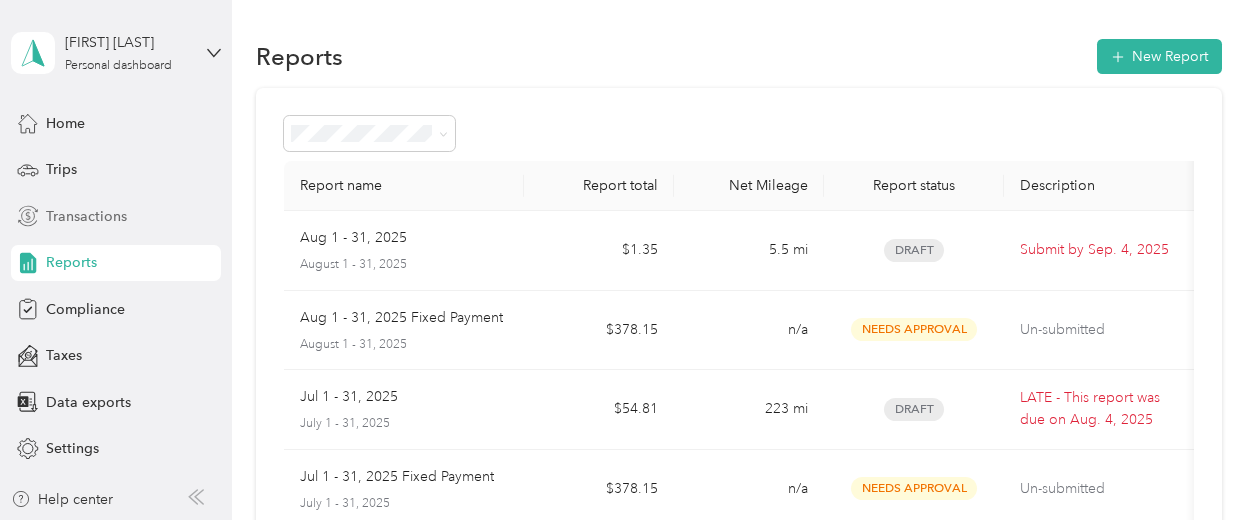 click on "Transactions" at bounding box center [86, 216] 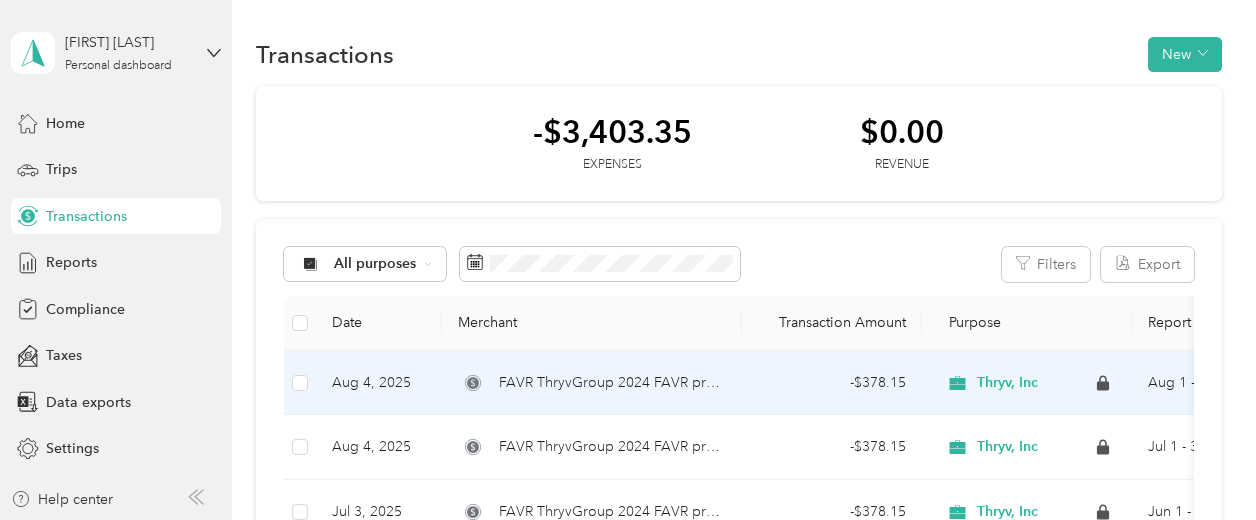 scroll, scrollTop: 0, scrollLeft: 0, axis: both 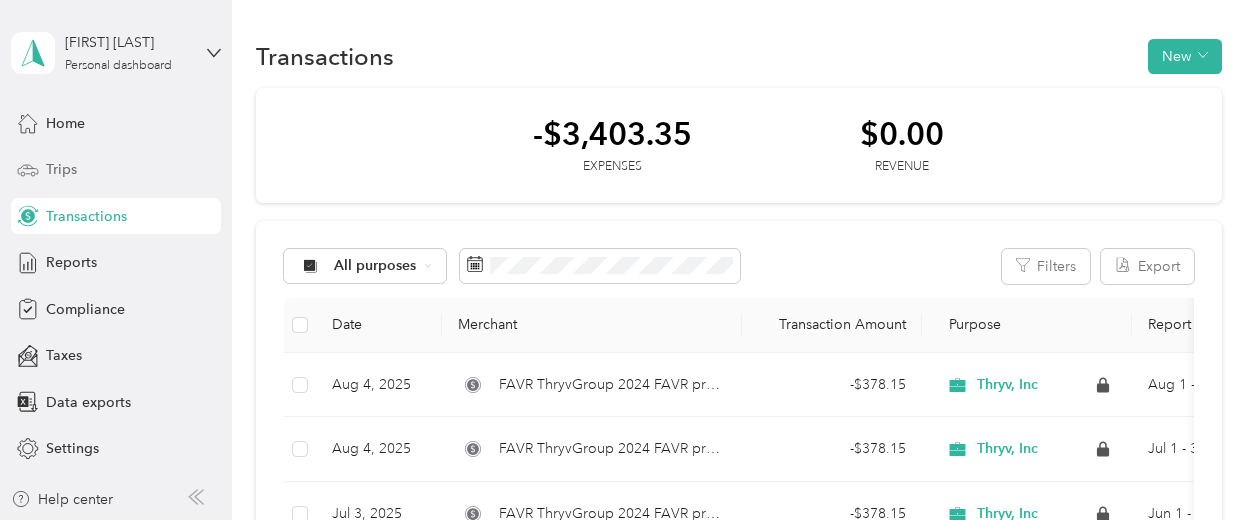 click on "Trips" at bounding box center (61, 169) 